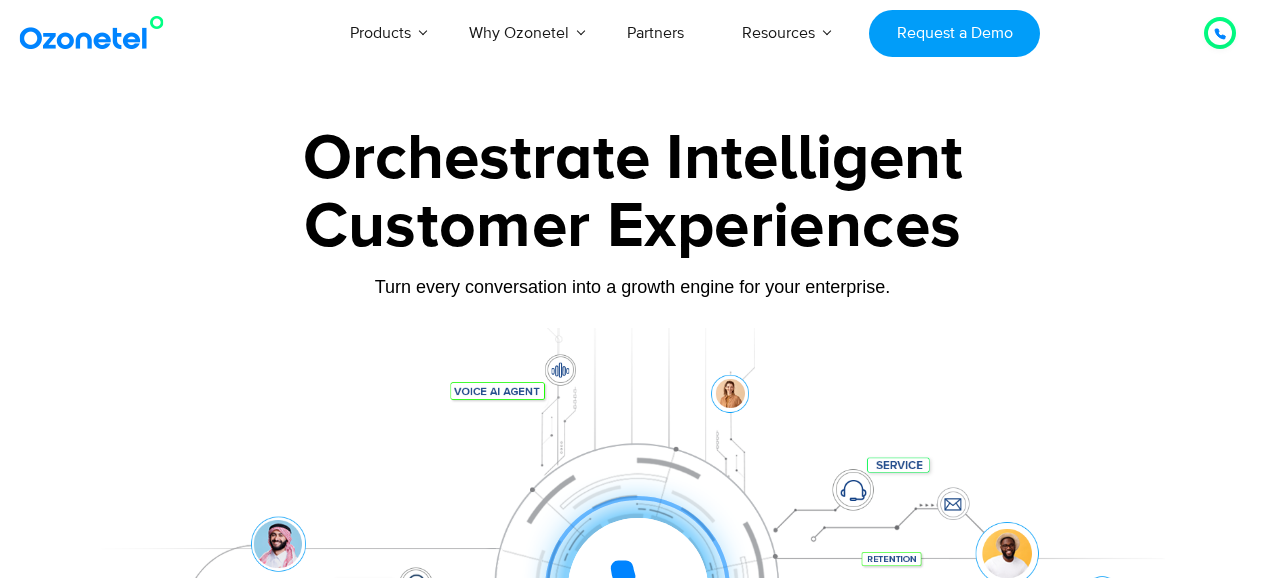 scroll, scrollTop: 0, scrollLeft: 0, axis: both 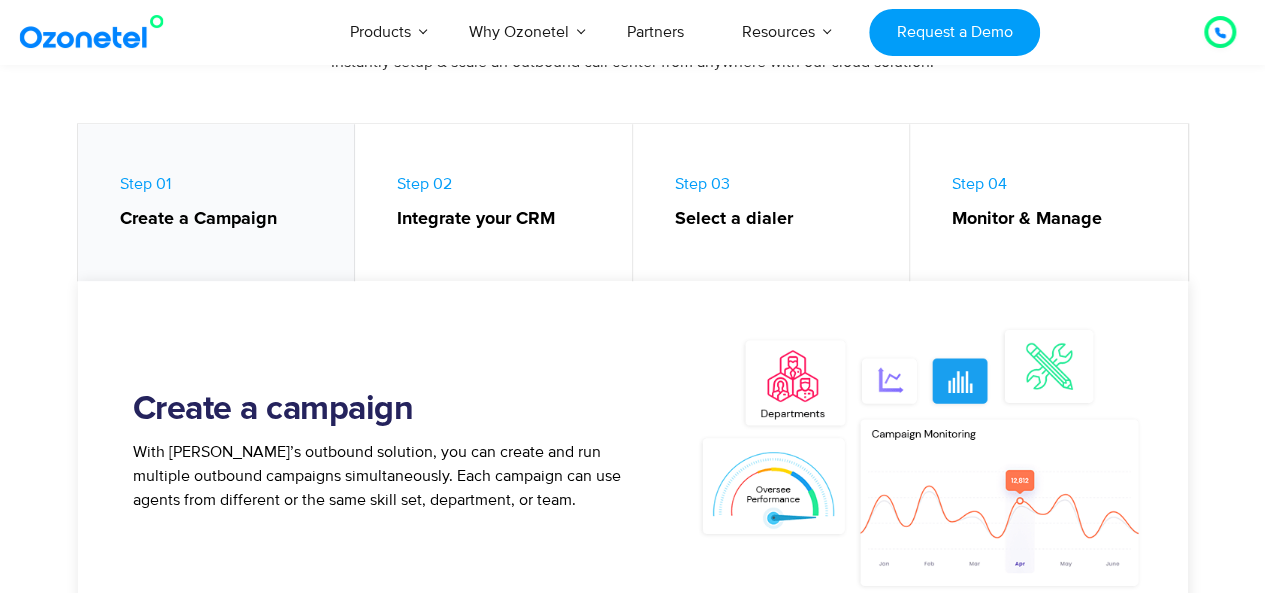 click on "USA : +1-408-440-54451-408-440-5445
INDIA : 1800-123-150150
Click to talk to us!
Call in progress...
1 2 3 4 5 6 7 8 9 # 0
Products
AI & CX
Voice AI Agents
Agent Assist" at bounding box center (632, 3182) 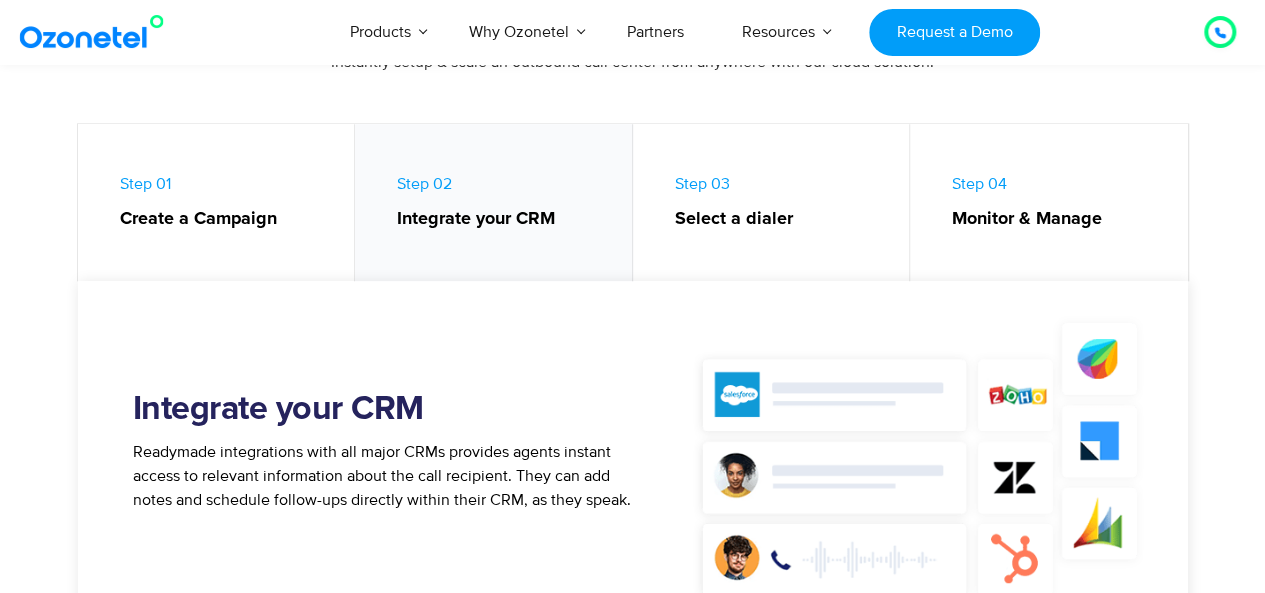 click on "Select a dialer" at bounding box center (782, 219) 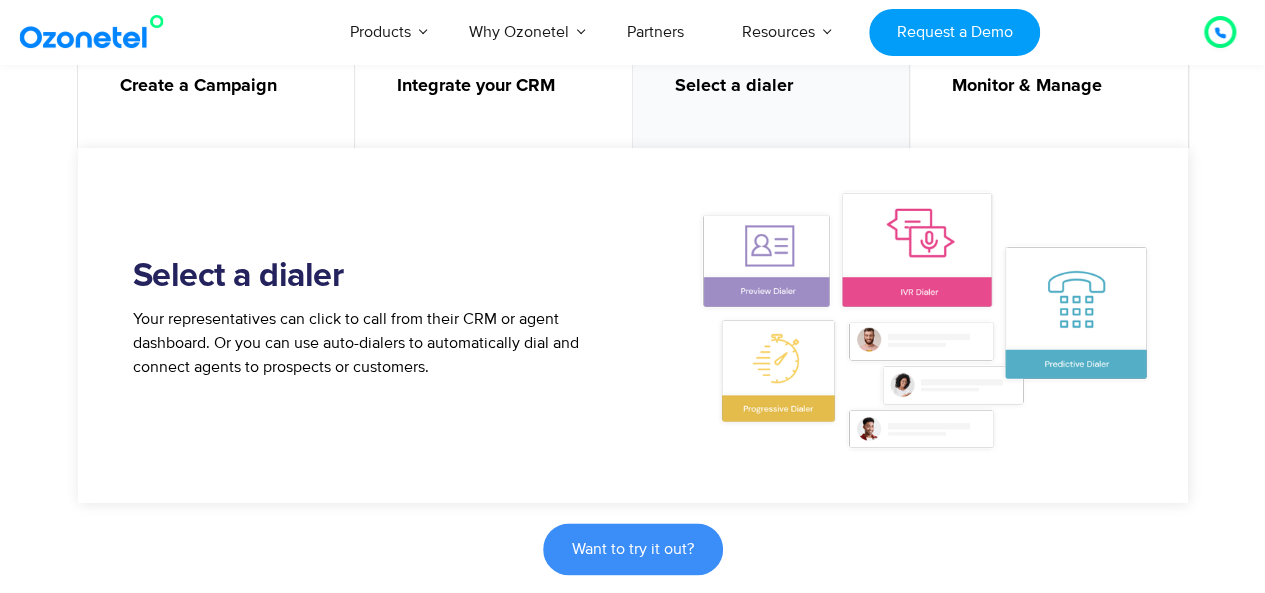 scroll, scrollTop: 1022, scrollLeft: 0, axis: vertical 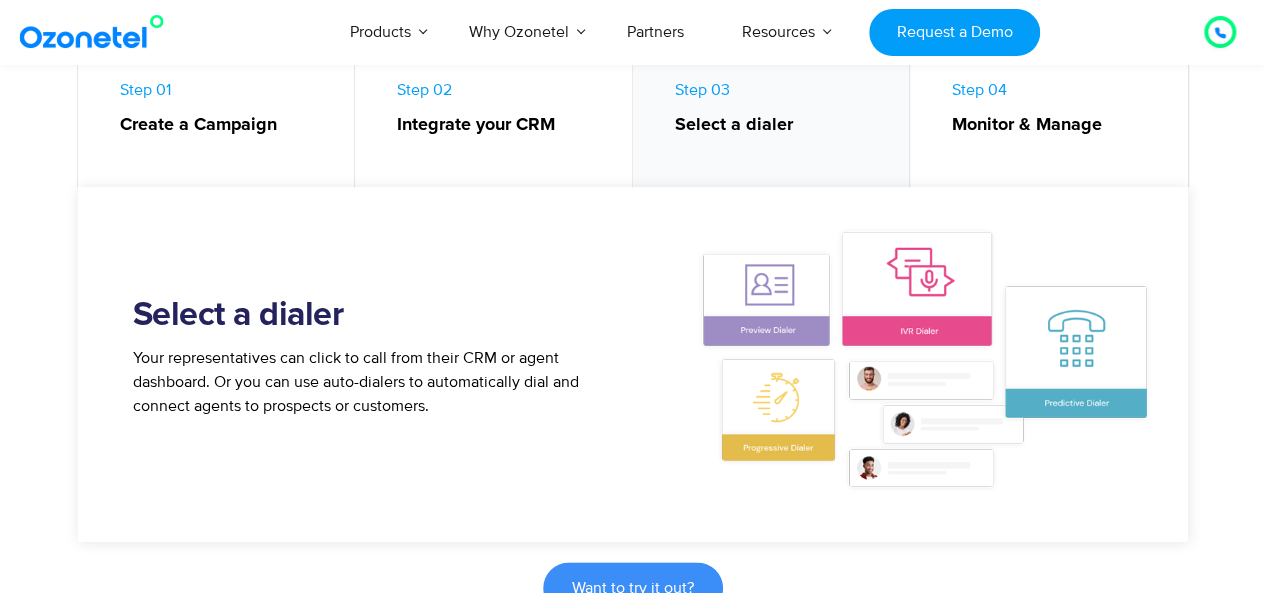 click on "Monitor & Manage" at bounding box center (1060, 125) 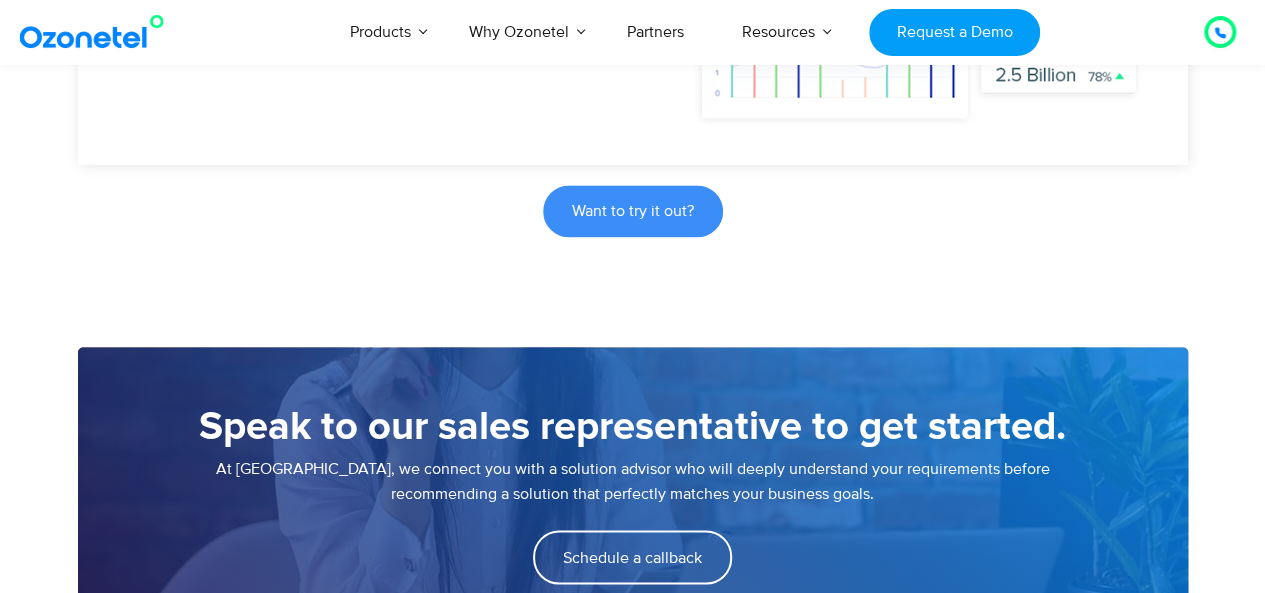 scroll, scrollTop: 1508, scrollLeft: 0, axis: vertical 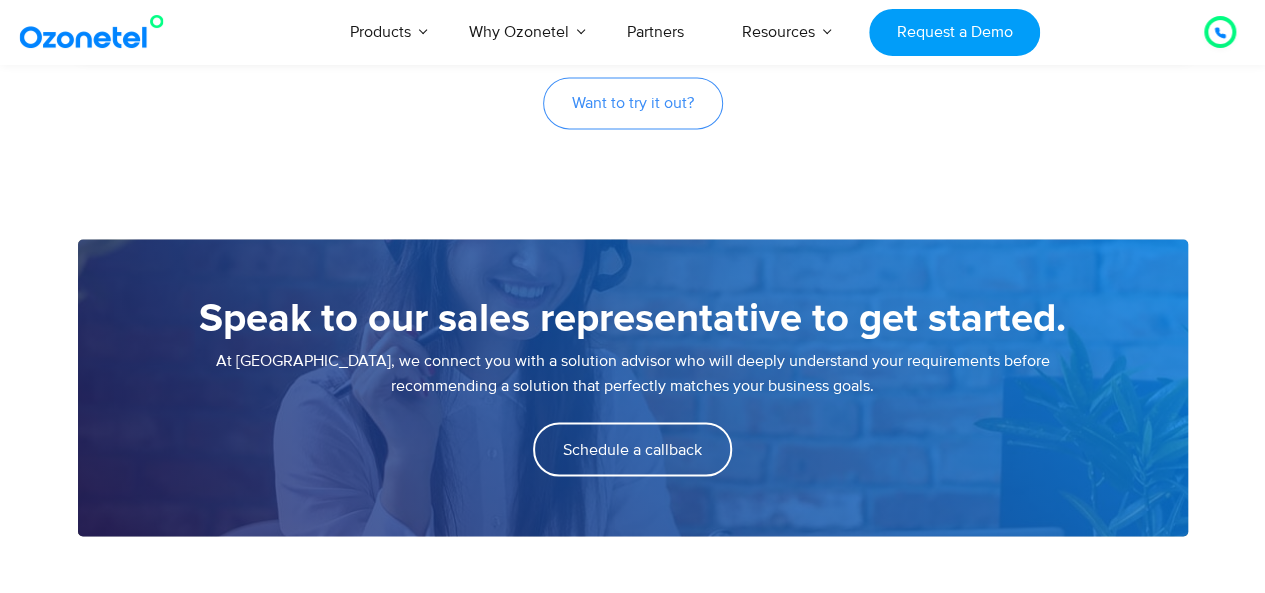 click on "Want to try it out?" at bounding box center (633, 103) 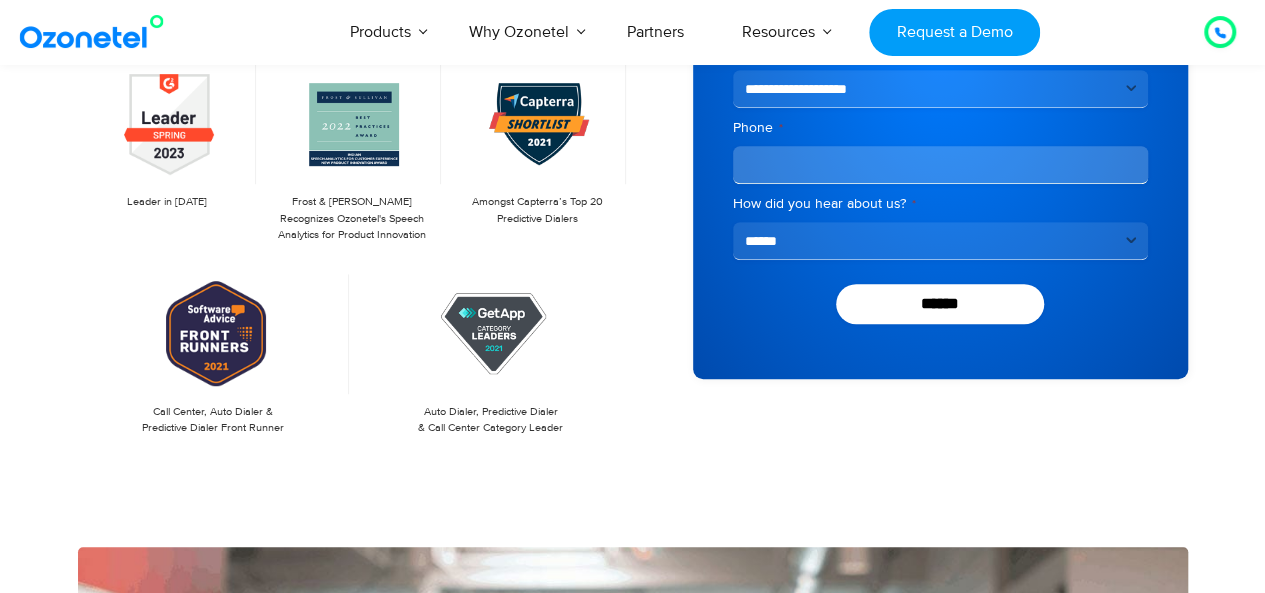 scroll, scrollTop: 0, scrollLeft: 0, axis: both 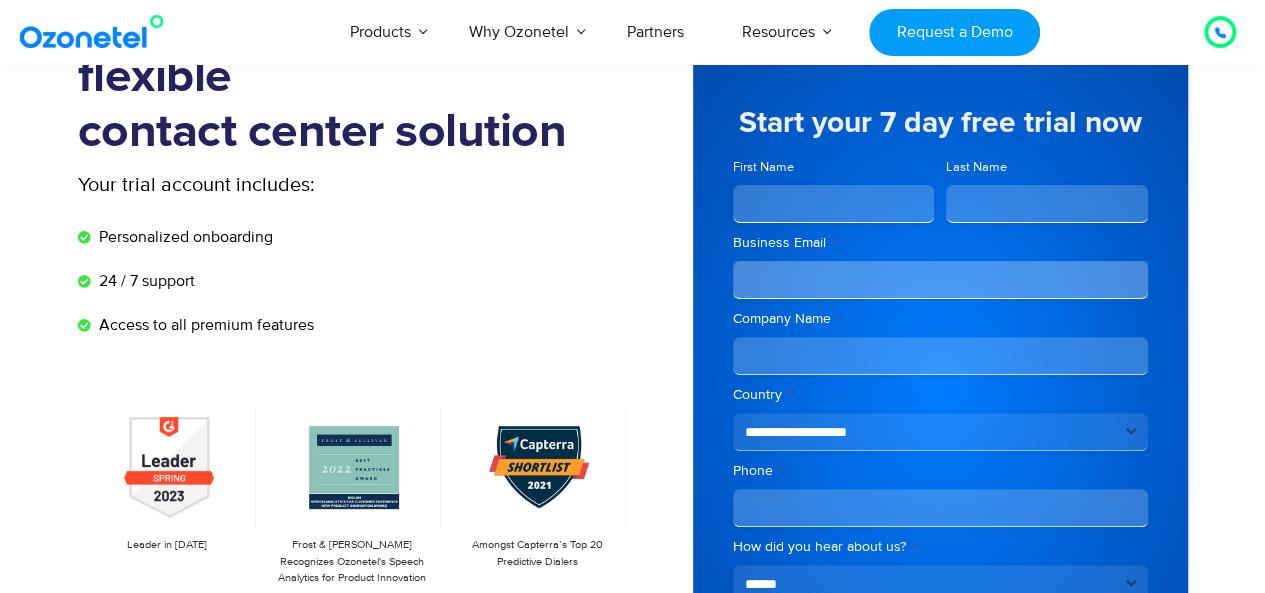 drag, startPoint x: 1279, startPoint y: 151, endPoint x: 1195, endPoint y: 105, distance: 95.77056 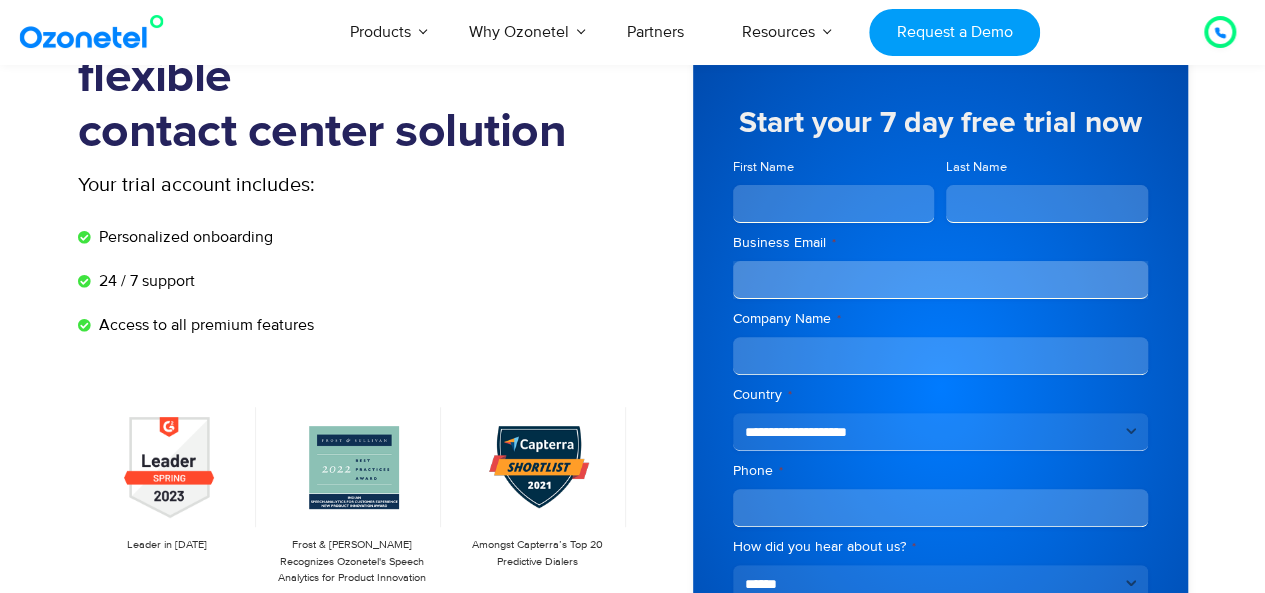 click on "First Name" at bounding box center [834, 204] 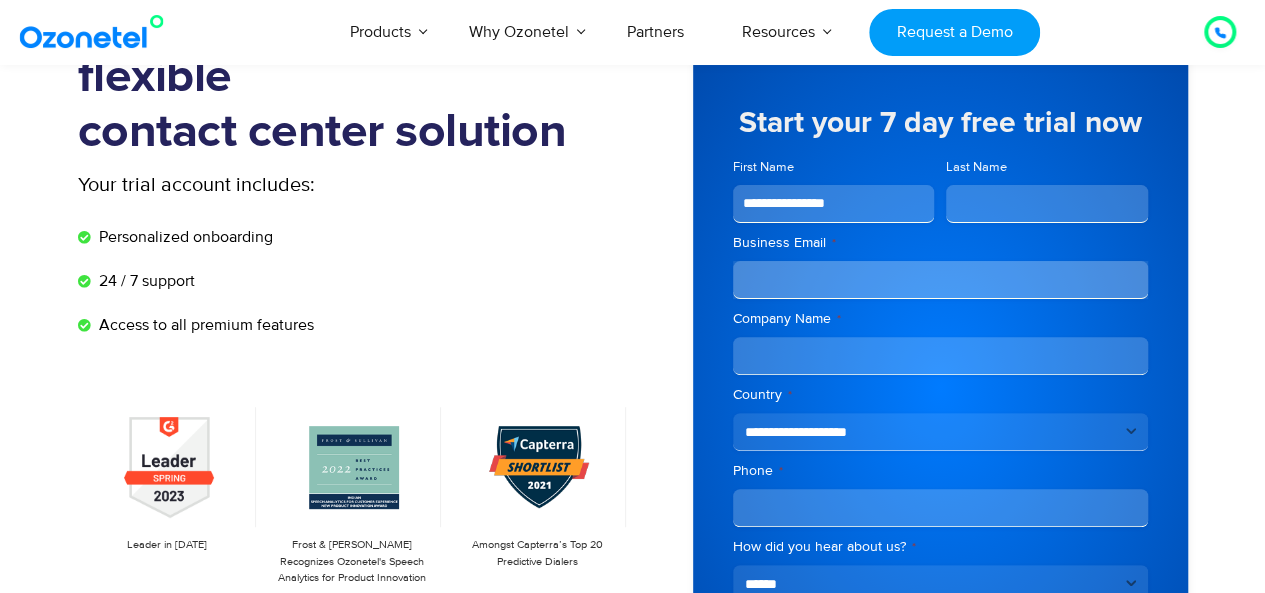 type on "**********" 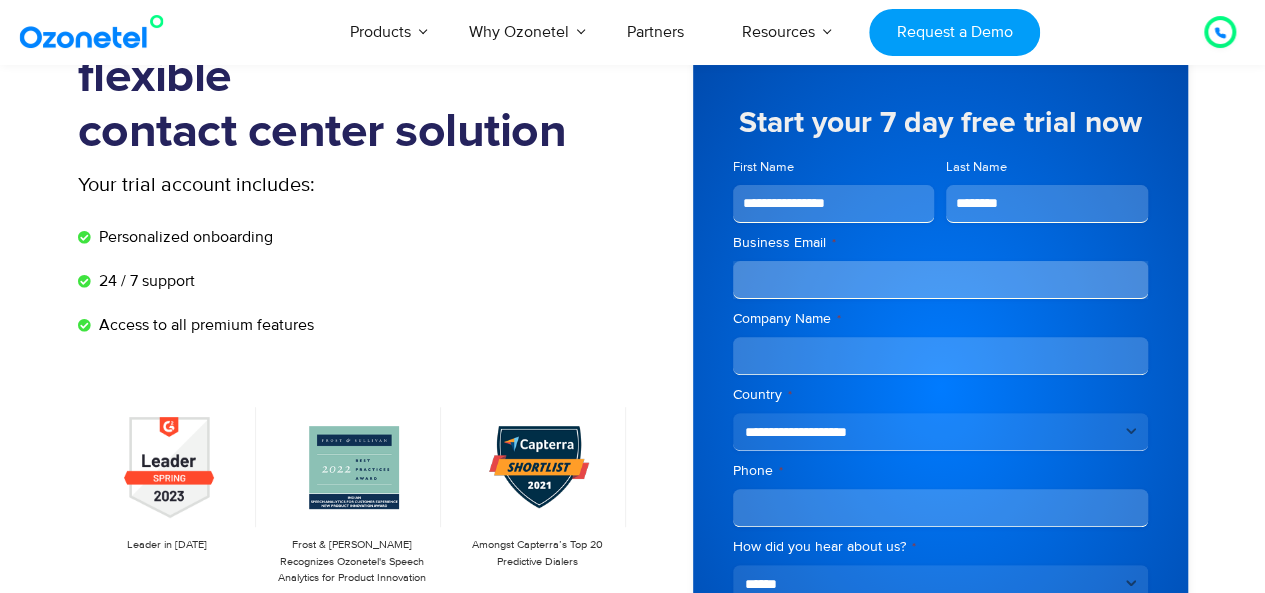 type on "********" 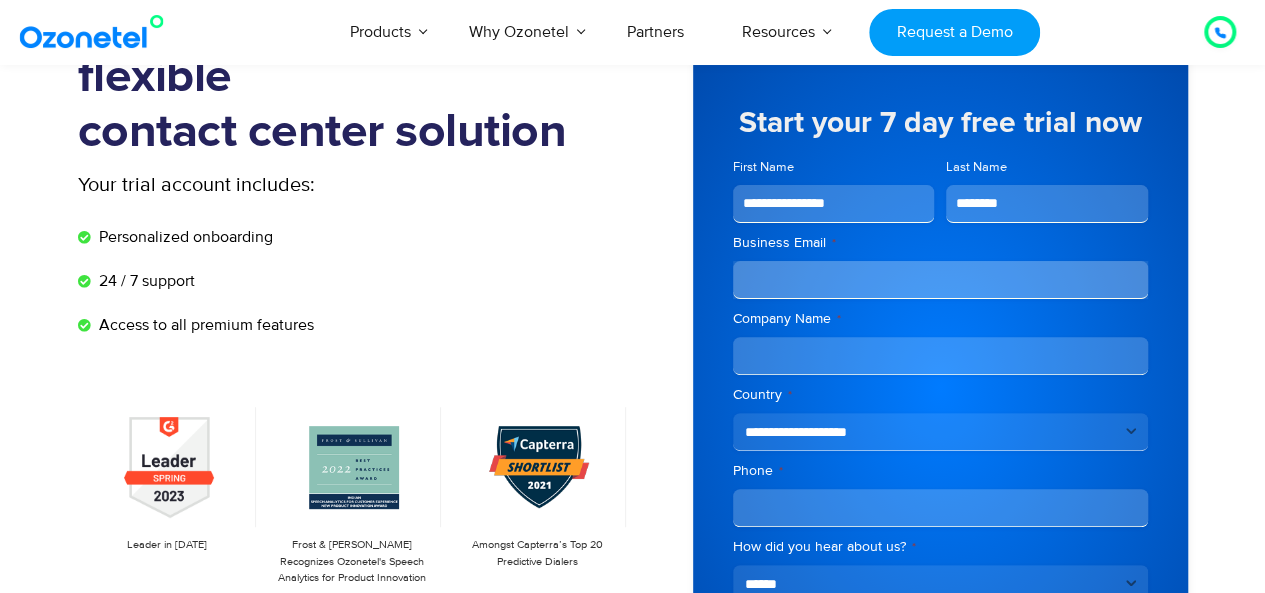 click on "Business Email *" at bounding box center (940, 280) 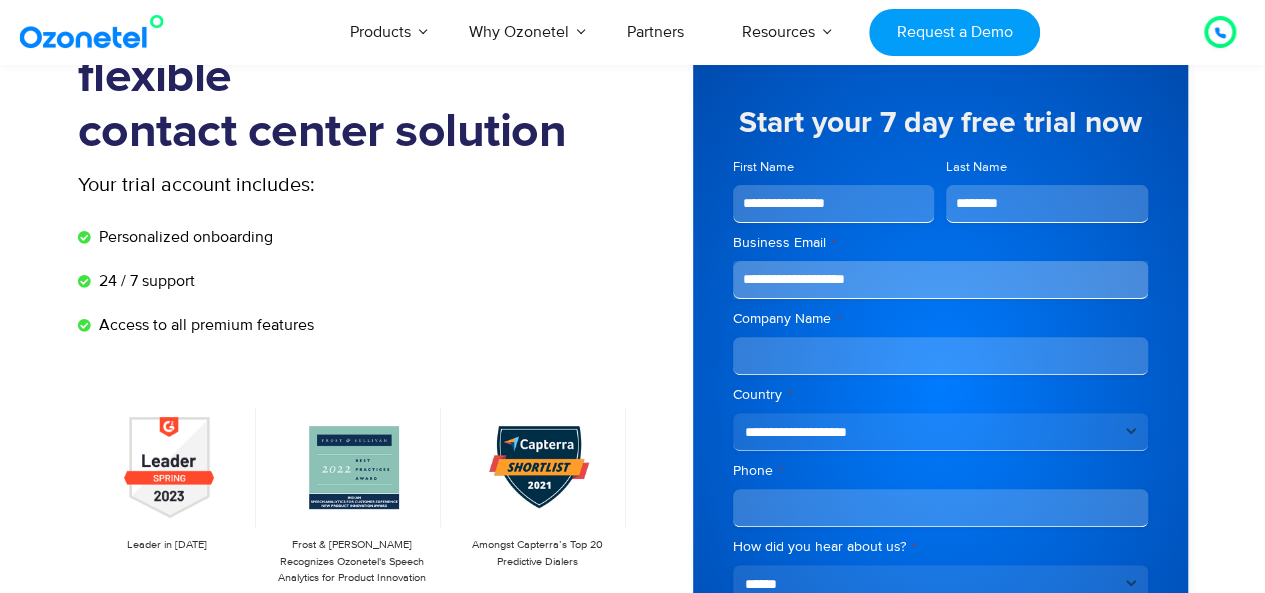 type on "**********" 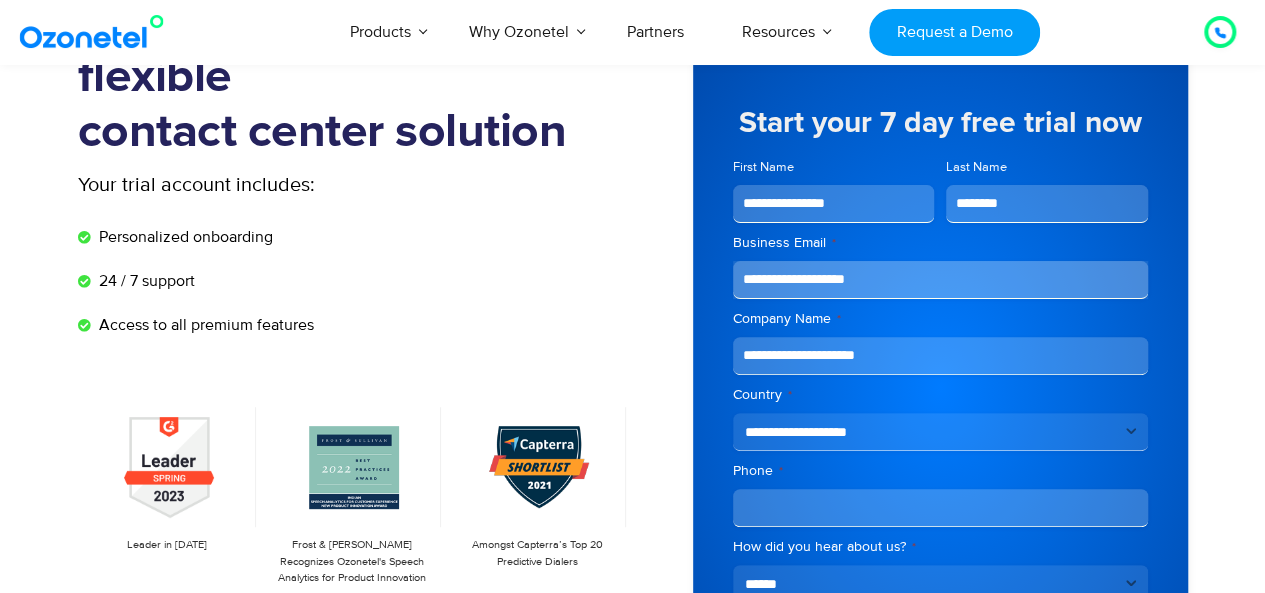 type on "**********" 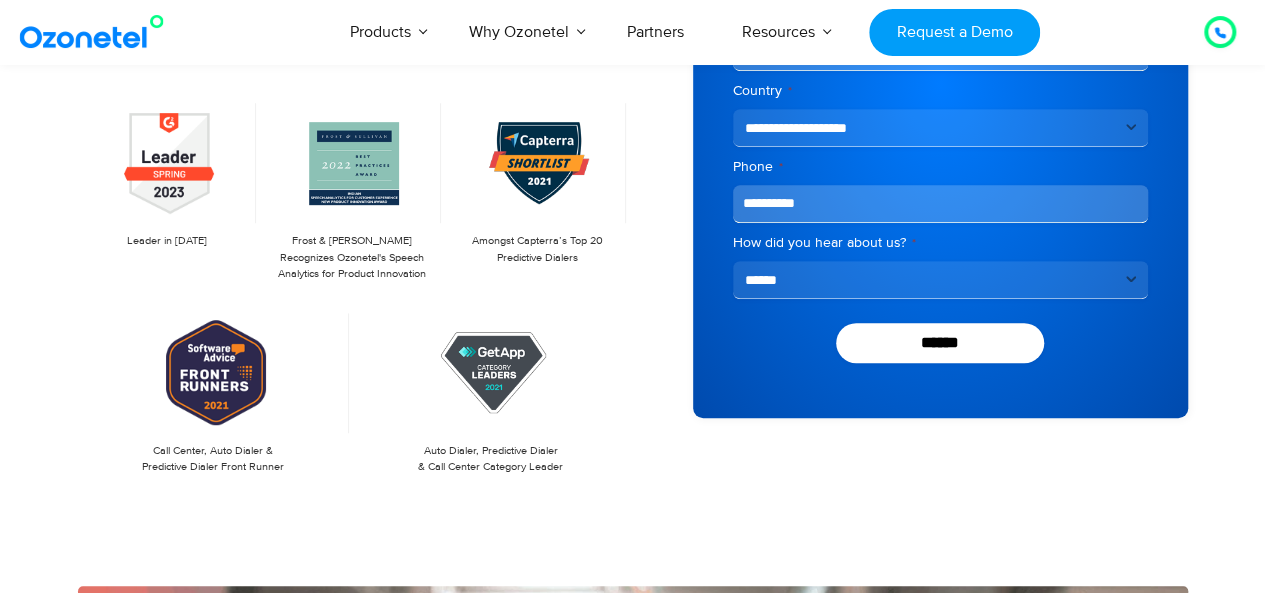 scroll, scrollTop: 476, scrollLeft: 0, axis: vertical 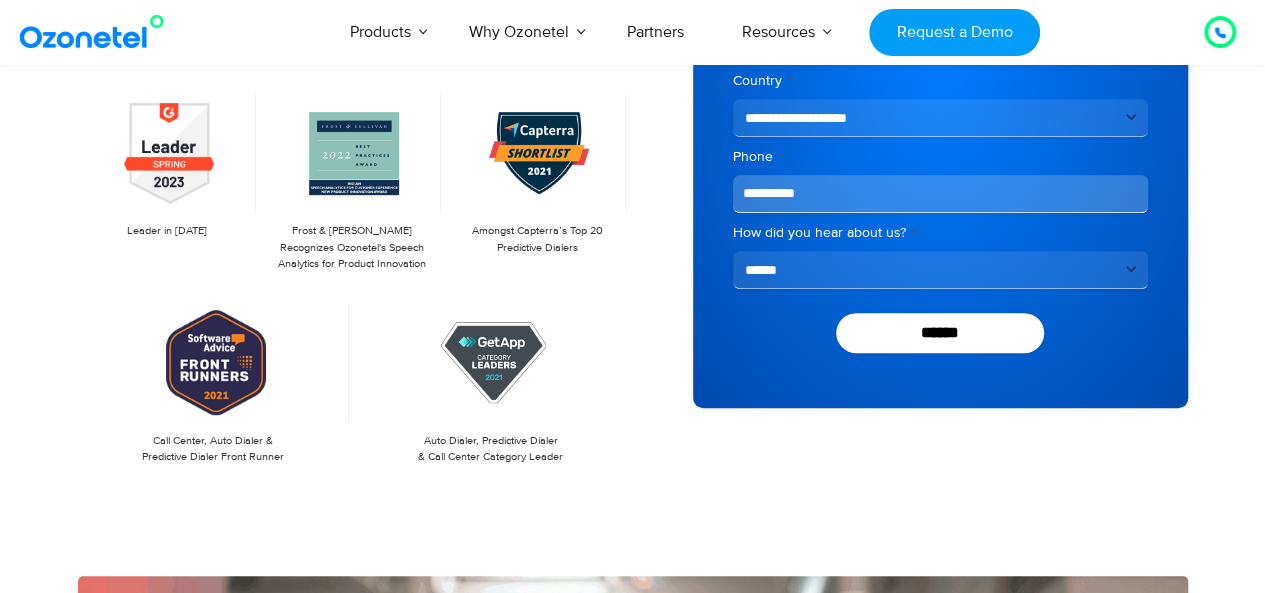 type on "**********" 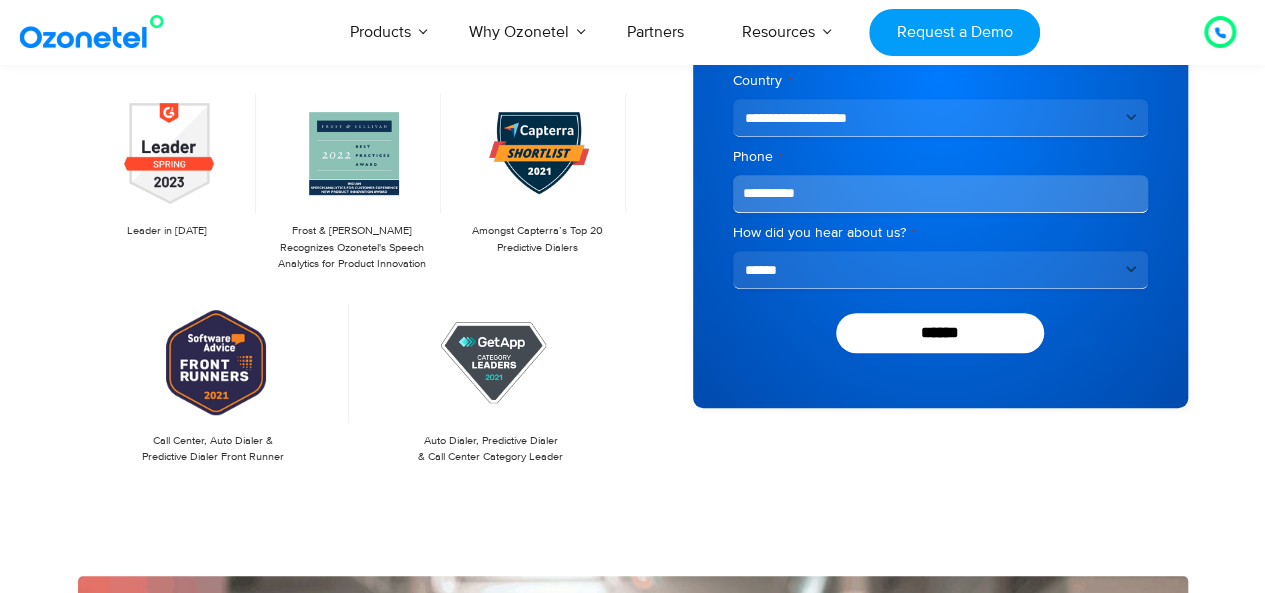 click on "**********" at bounding box center (940, 270) 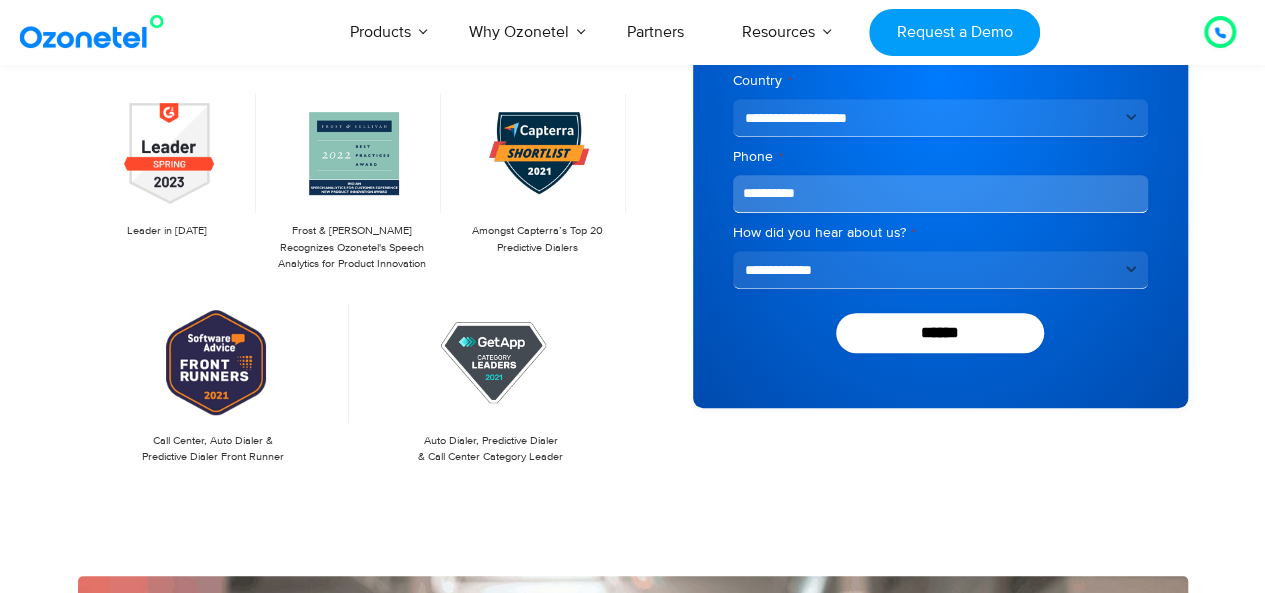 click on "**********" at bounding box center (940, 270) 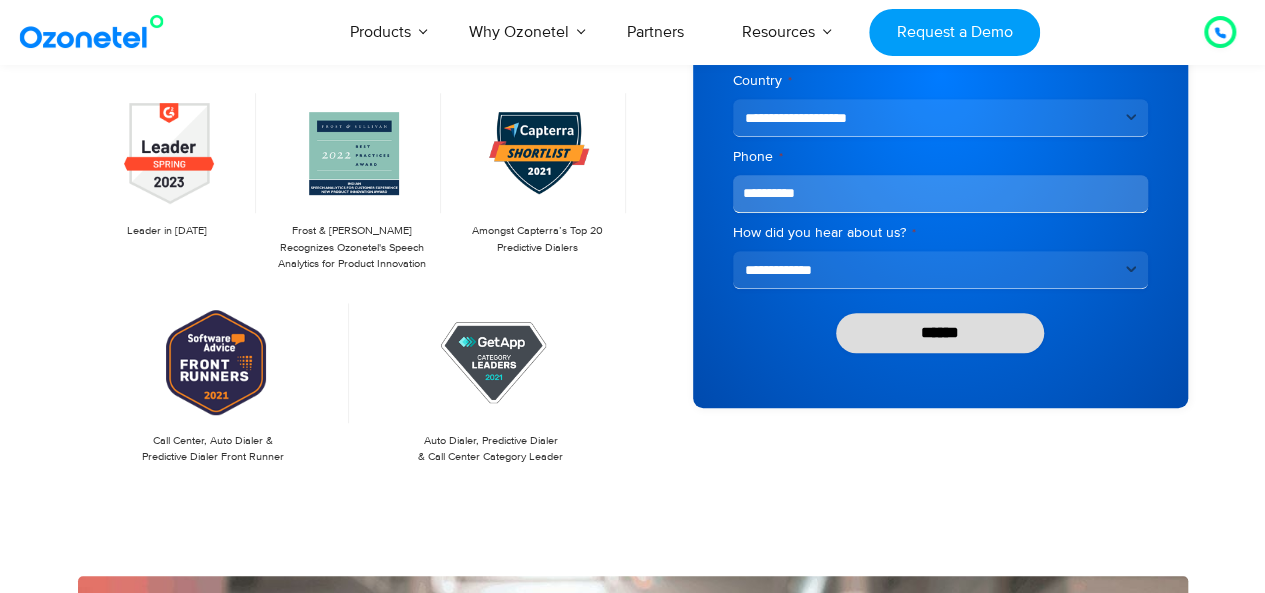 click on "******" at bounding box center (940, 333) 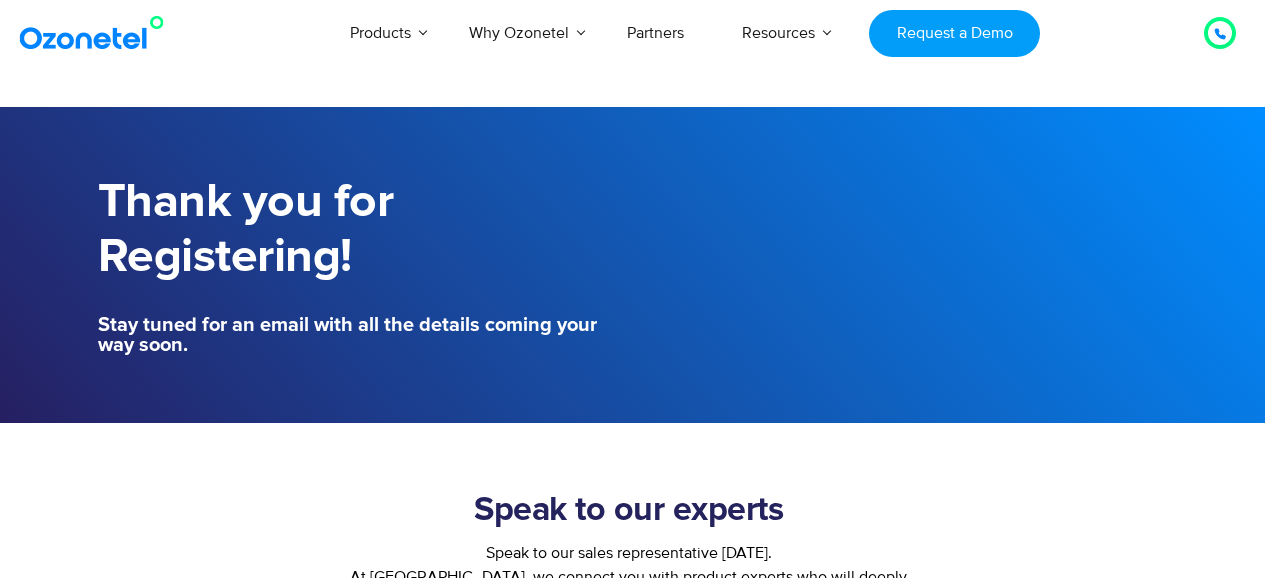 scroll, scrollTop: 0, scrollLeft: 0, axis: both 